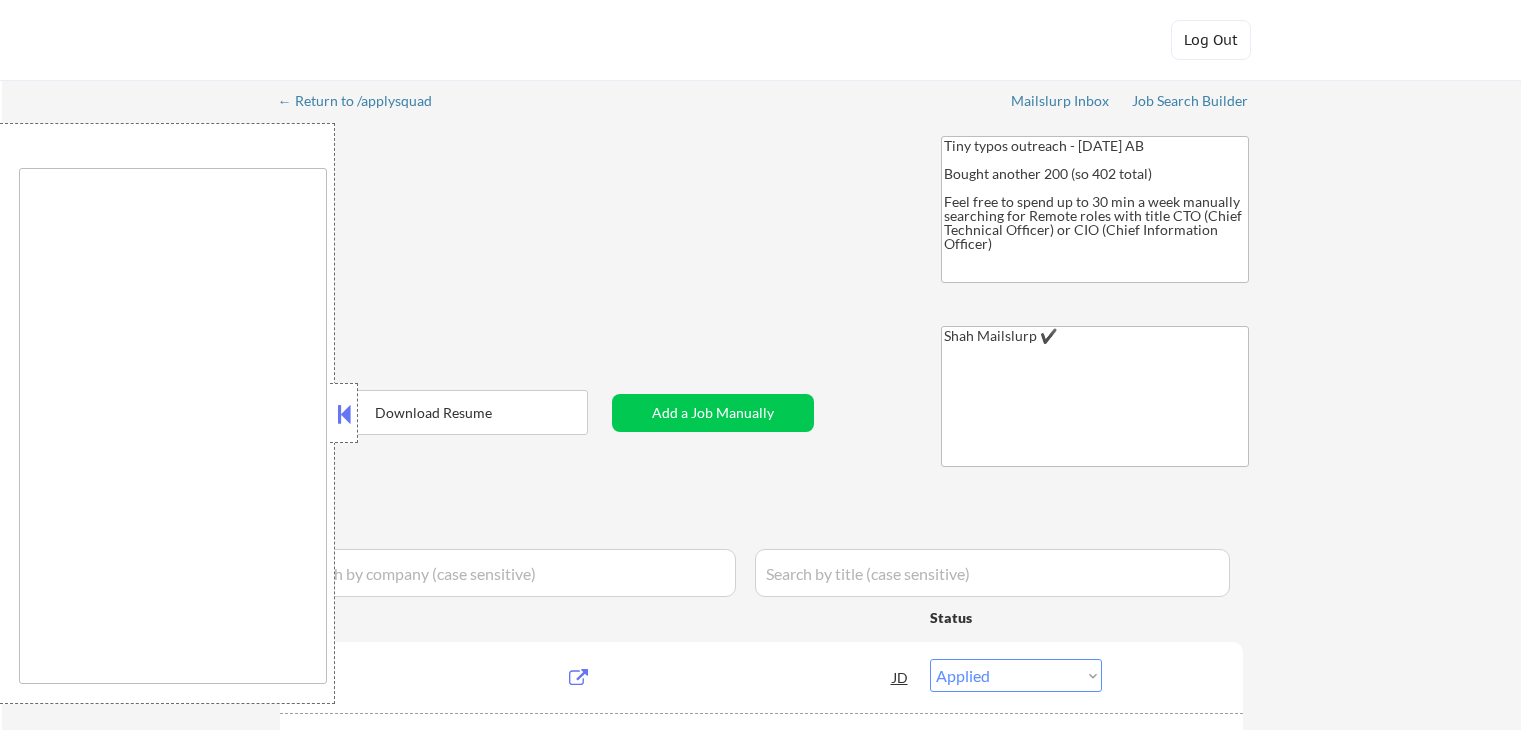 select on ""applied"" 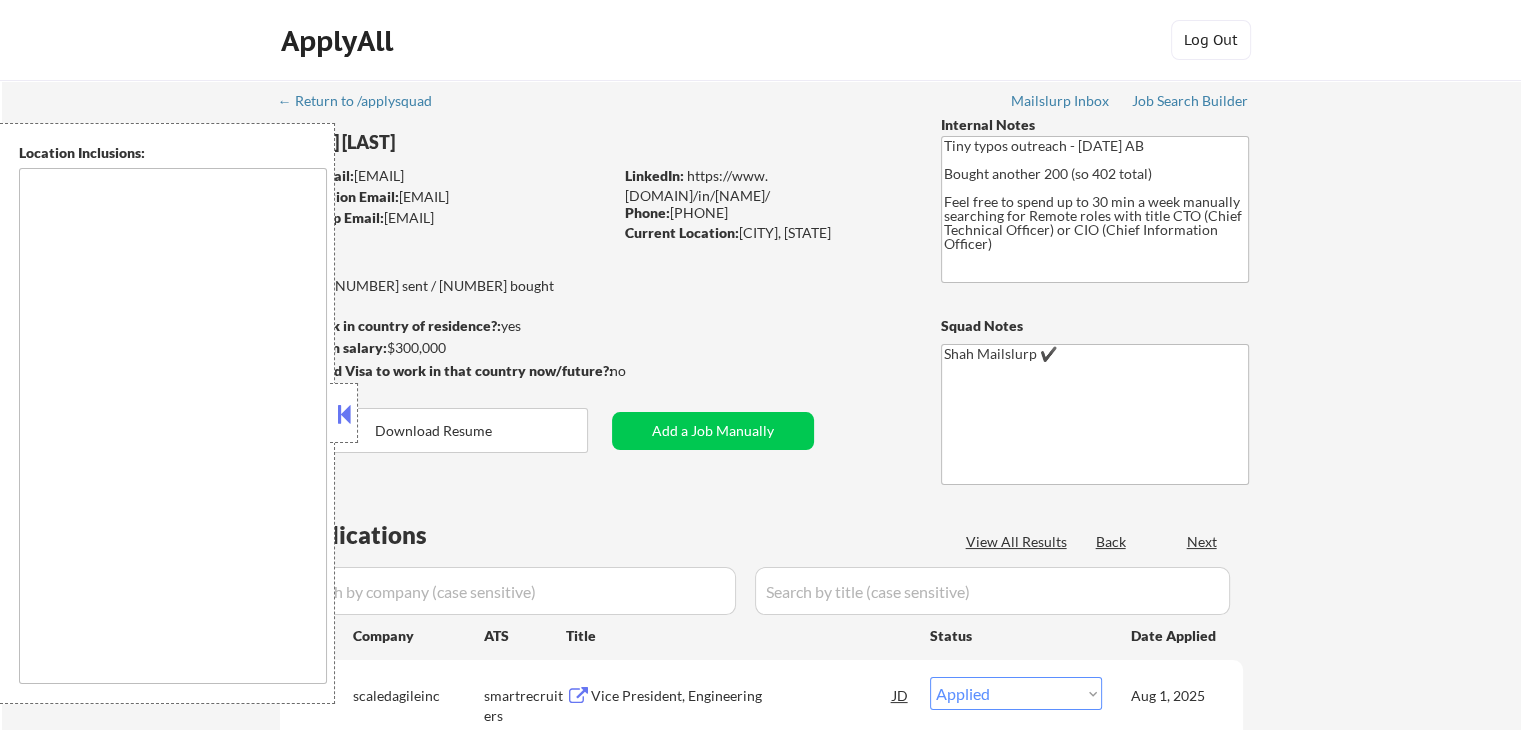 select on ""pending"" 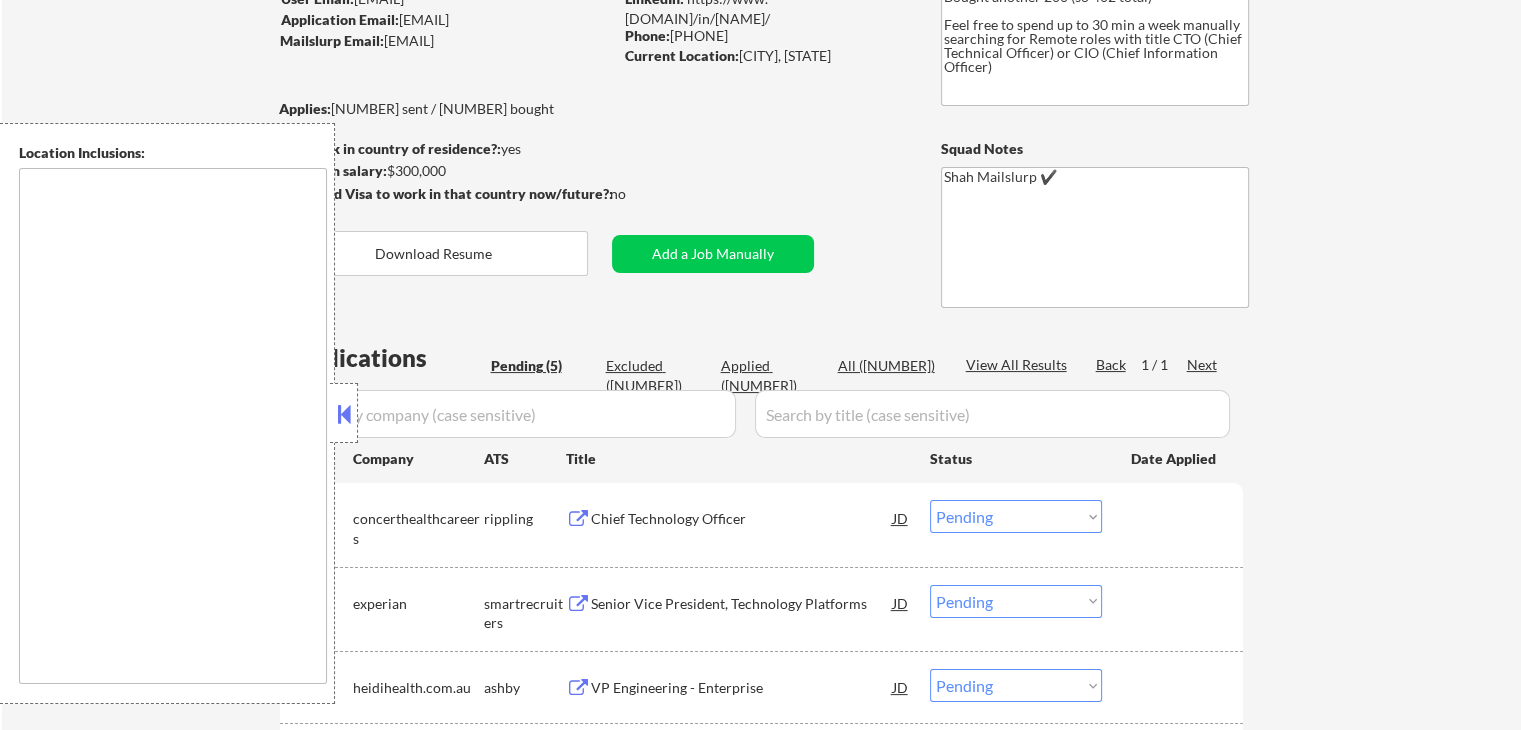 scroll, scrollTop: 200, scrollLeft: 0, axis: vertical 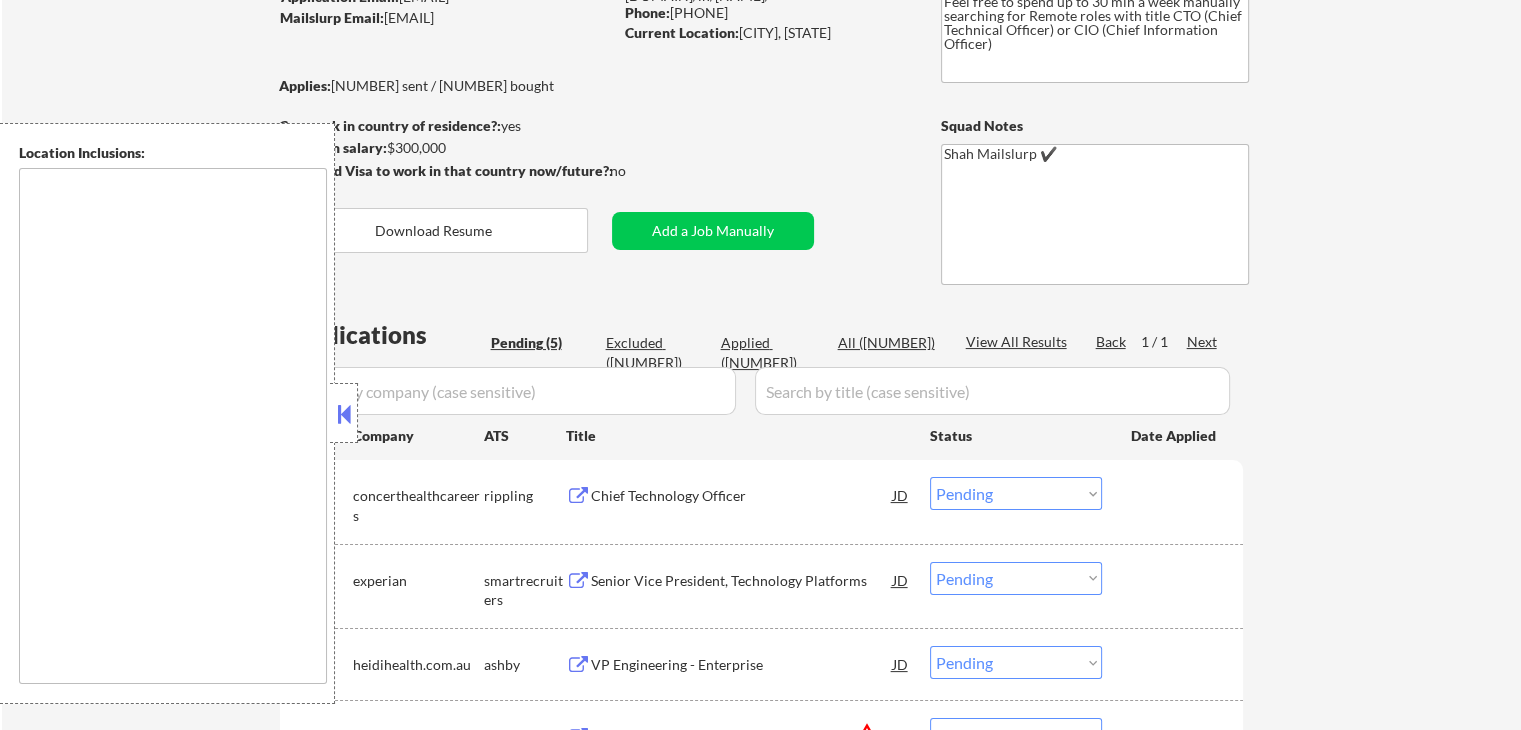 click on "← Return to /applysquad Mailslurp Inbox Job Search Builder [FIRST] [LAST] User Email: [EMAIL] Application Email: [EMAIL] Mailslurp Email: [EMAIL] LinkedIn: https://www.[DOMAIN]/in/[NAME]/ Phone: [PHONE] Current Location: [CITY], [STATE] Applies: [NUMBER] sent / [NUMBER] bought Internal Notes Tiny typos outreach - [DATE] AB
Bought another 200 (so 402 total)
Feel free to spend up to 30 min a week manually searching for Remote roles with title CTO (Chief Technical Officer) or CIO (Chief Information Officer) Can work in country of residence?: yes Squad Notes Minimum salary: [CURRENCY][NUMBER] Will need Visa to work in that country now/future?: no Download Resume Add a Job Manually [NAME] Mailslurp ✔️ Applications Pending ([NUMBER]) Excluded ([NUMBER]) Applied ([NUMBER]) All ([NUMBER]) View All Results Back 1 / 1
Next Company ATS Title Status Date Applied #1 concerthealthcareers rippling Chief Technology Officer JD Choose an option... Pending Applied Excluded (Questions)" at bounding box center (761, 412) 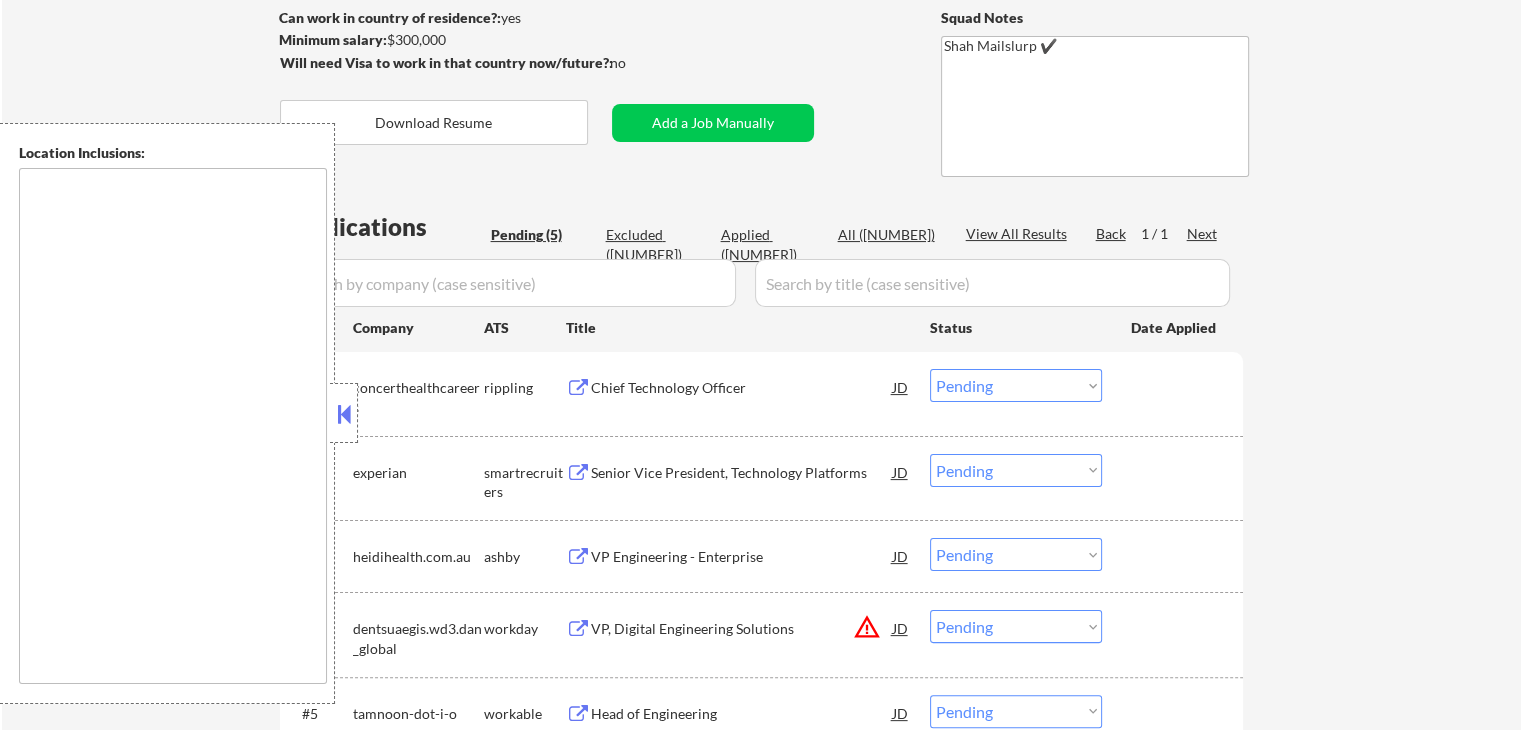 scroll, scrollTop: 400, scrollLeft: 0, axis: vertical 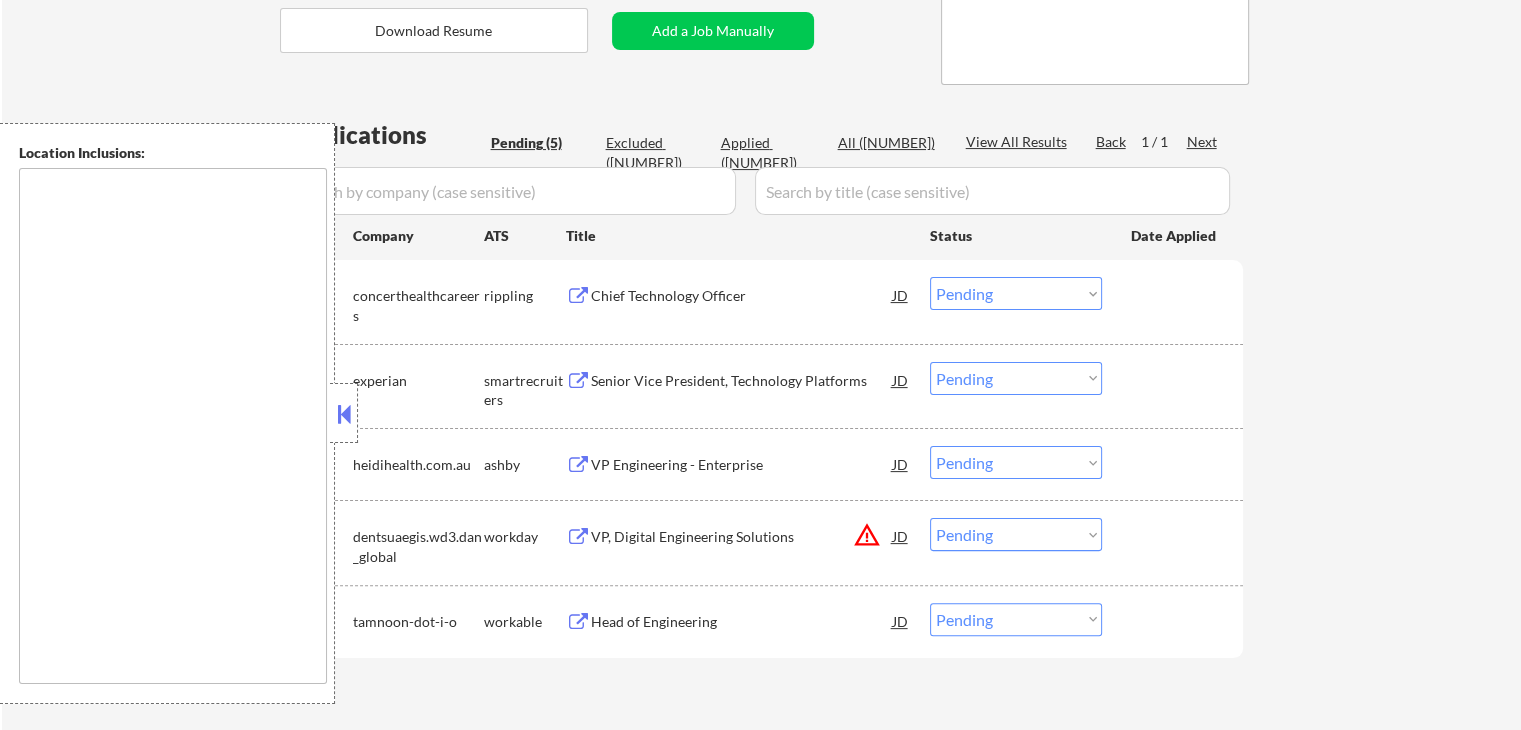 click at bounding box center (344, 413) 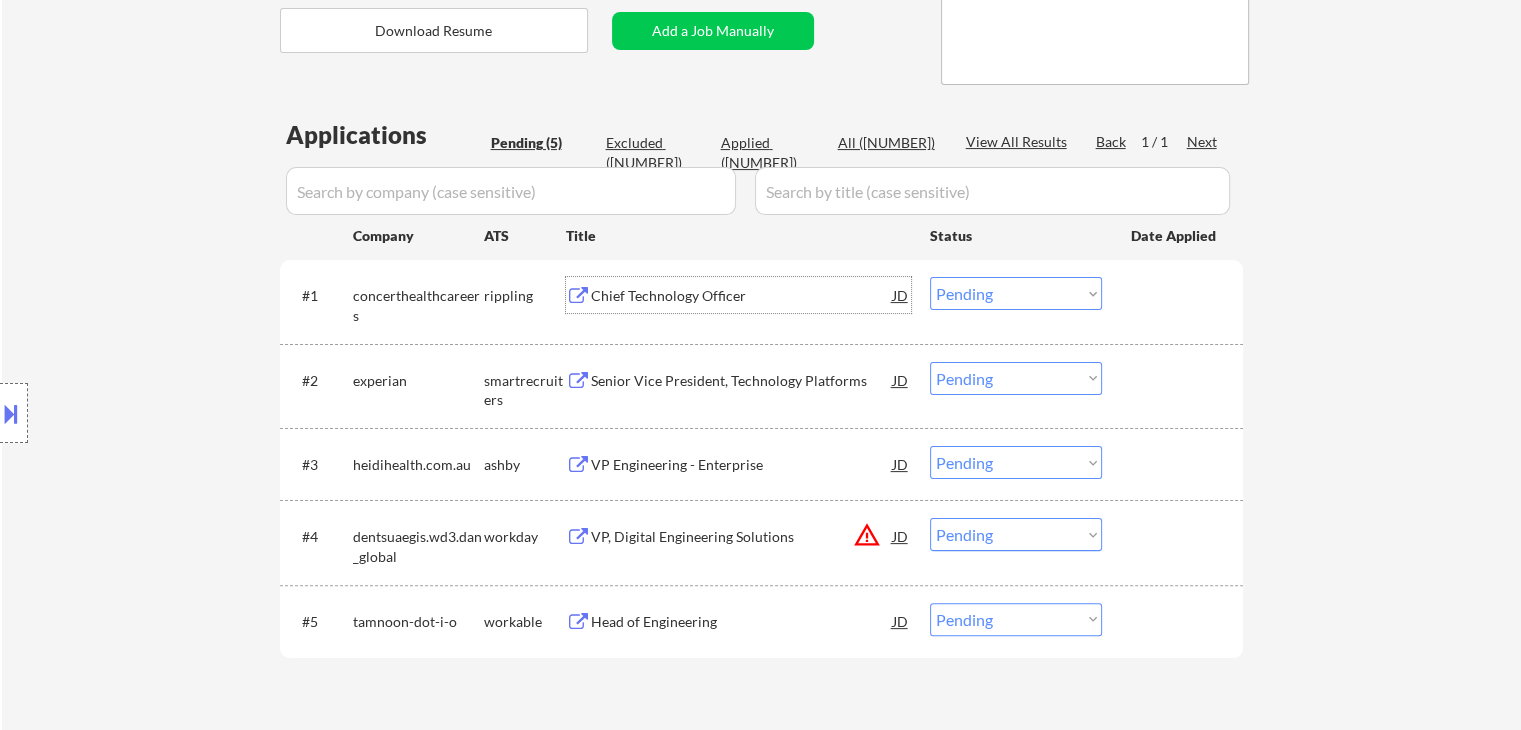click on "Chief Technology Officer" at bounding box center (742, 296) 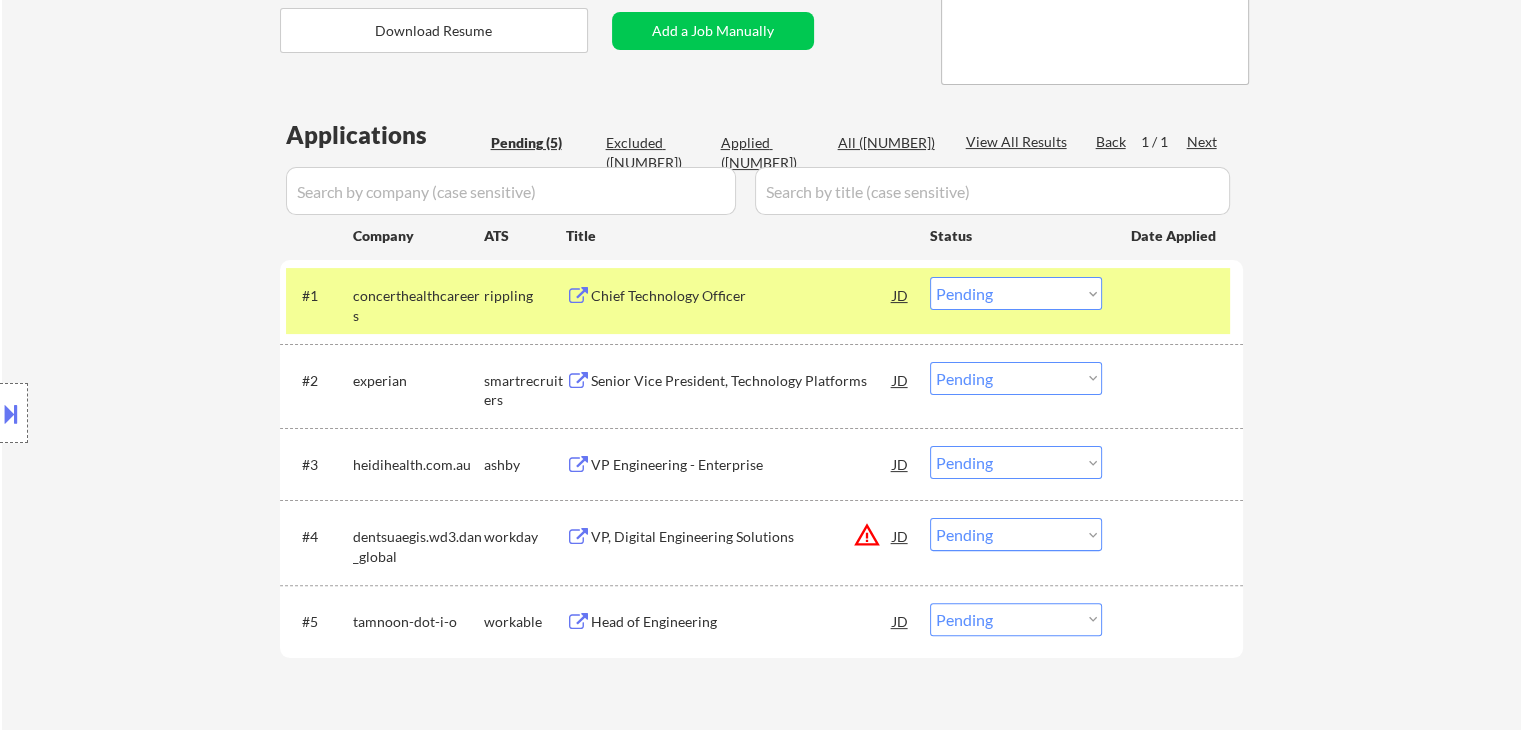 scroll, scrollTop: 500, scrollLeft: 0, axis: vertical 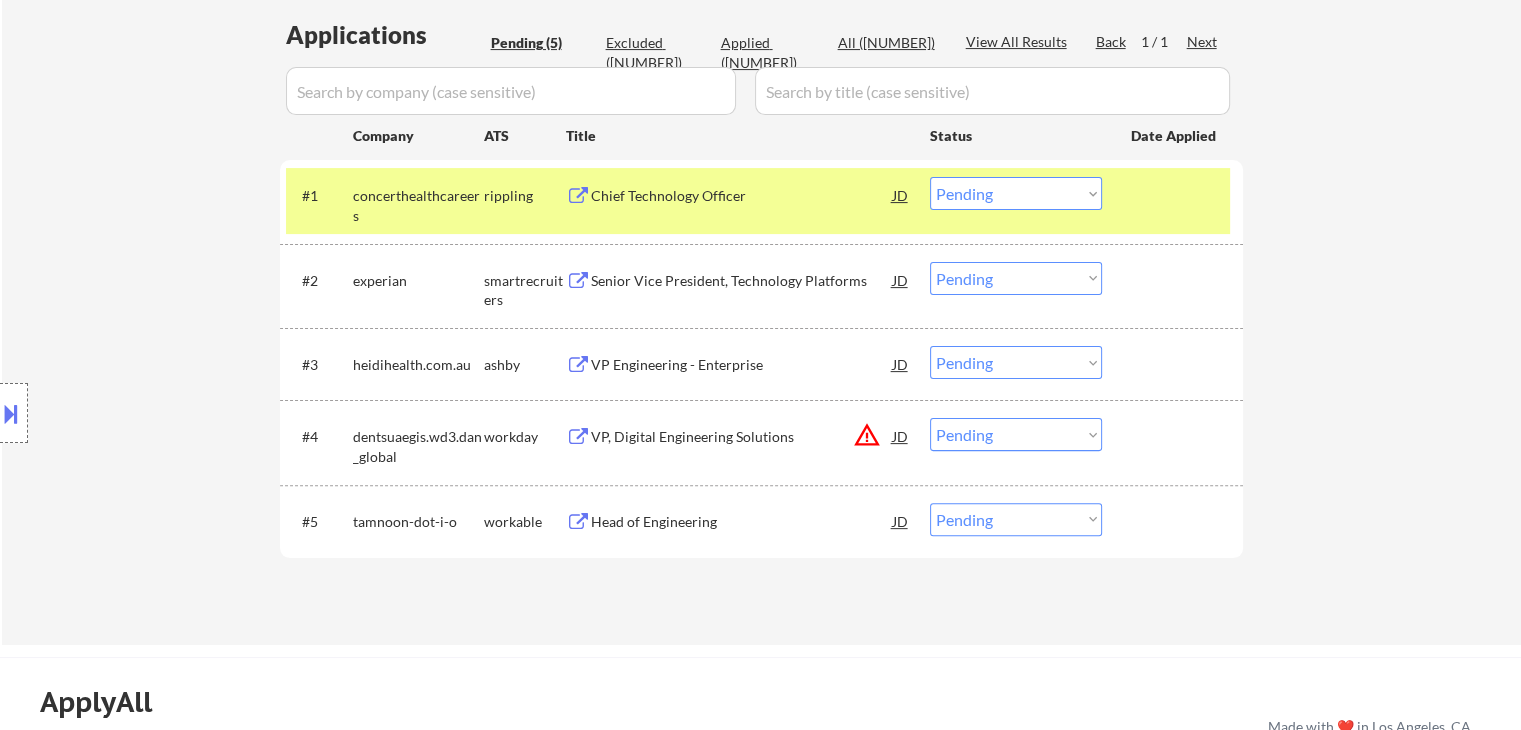 click on "Senior Vice President, Technology Platforms" at bounding box center (742, 281) 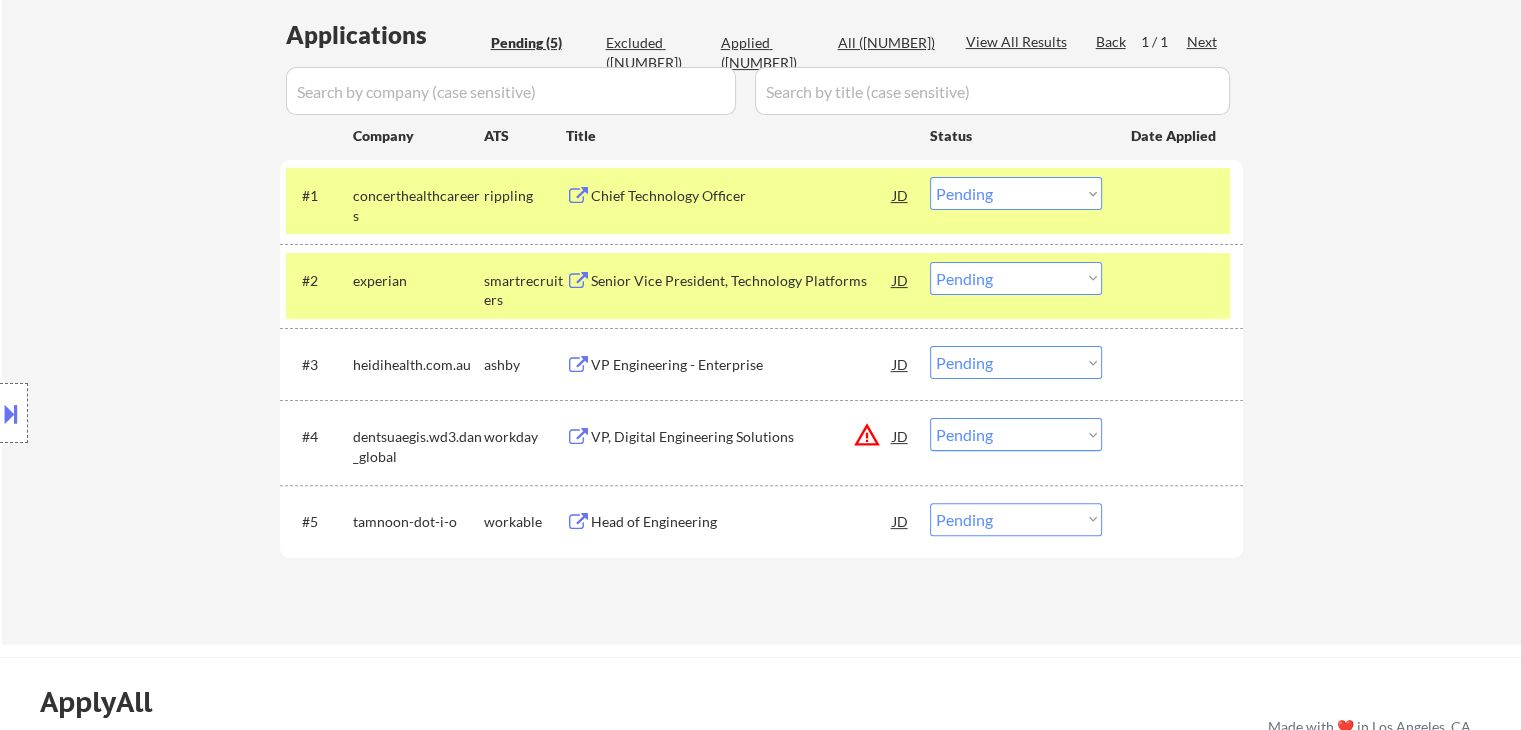 drag, startPoint x: 665, startPoint y: 369, endPoint x: 648, endPoint y: 366, distance: 17.262676 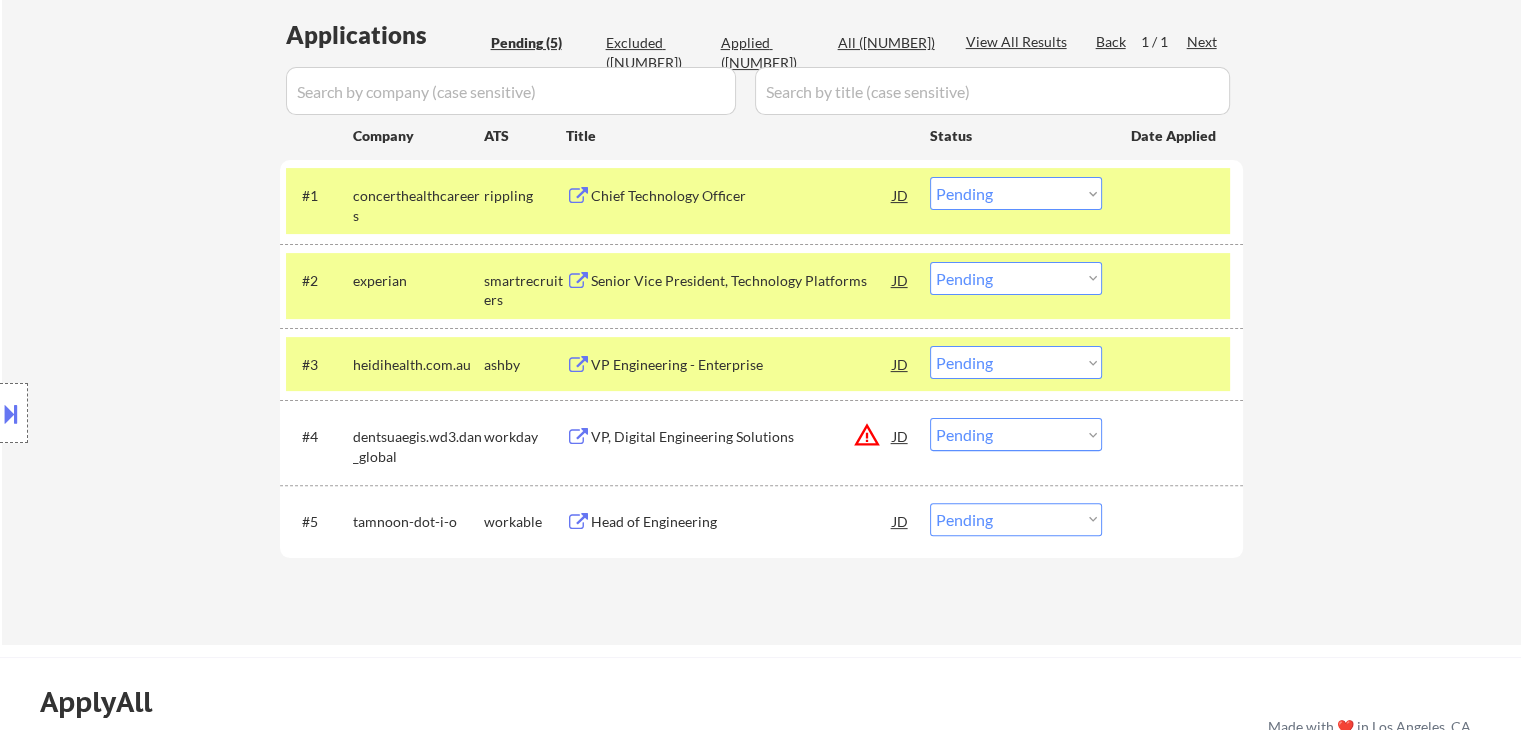 click on "VP, Digital Engineering Solutions" at bounding box center (742, 437) 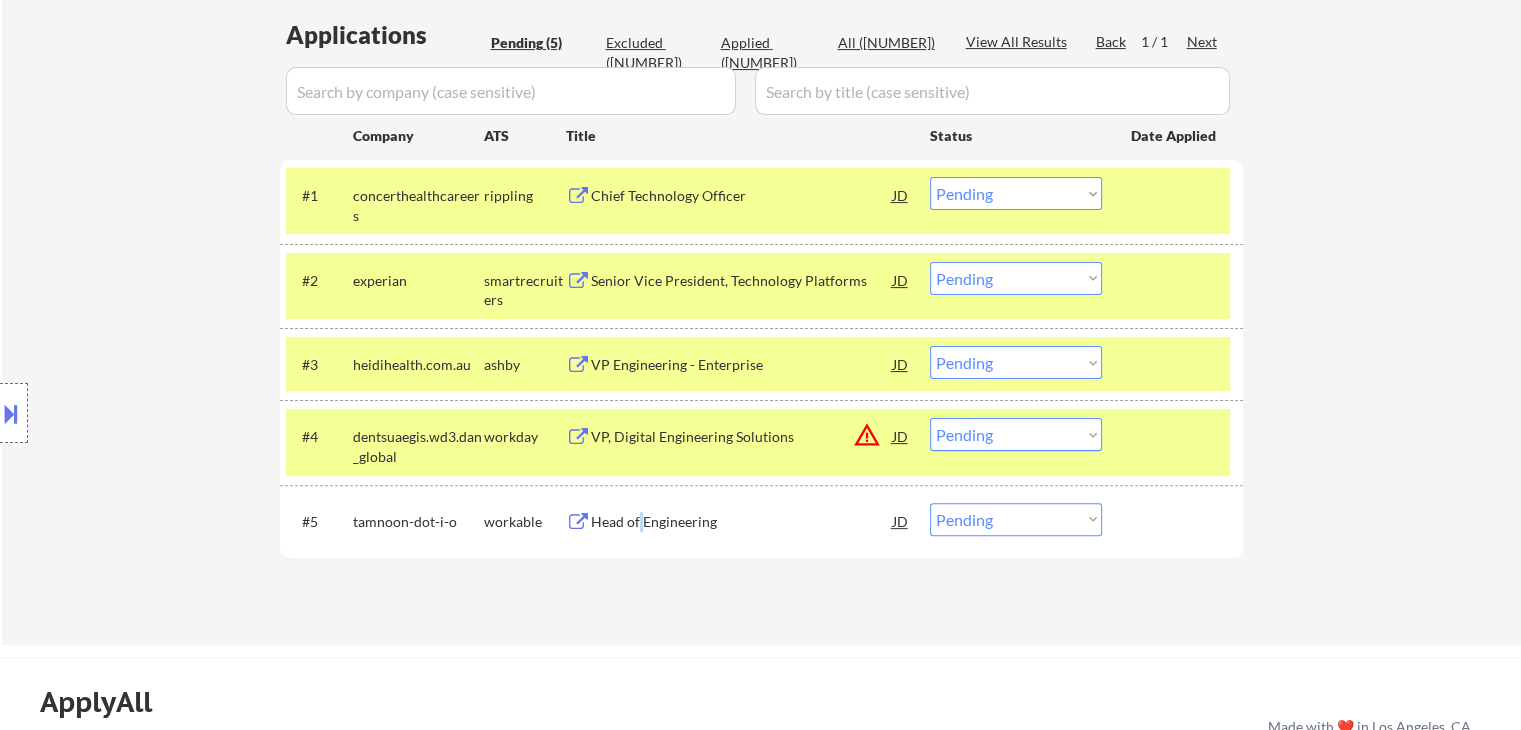 click on "Head of Engineering" at bounding box center (742, 522) 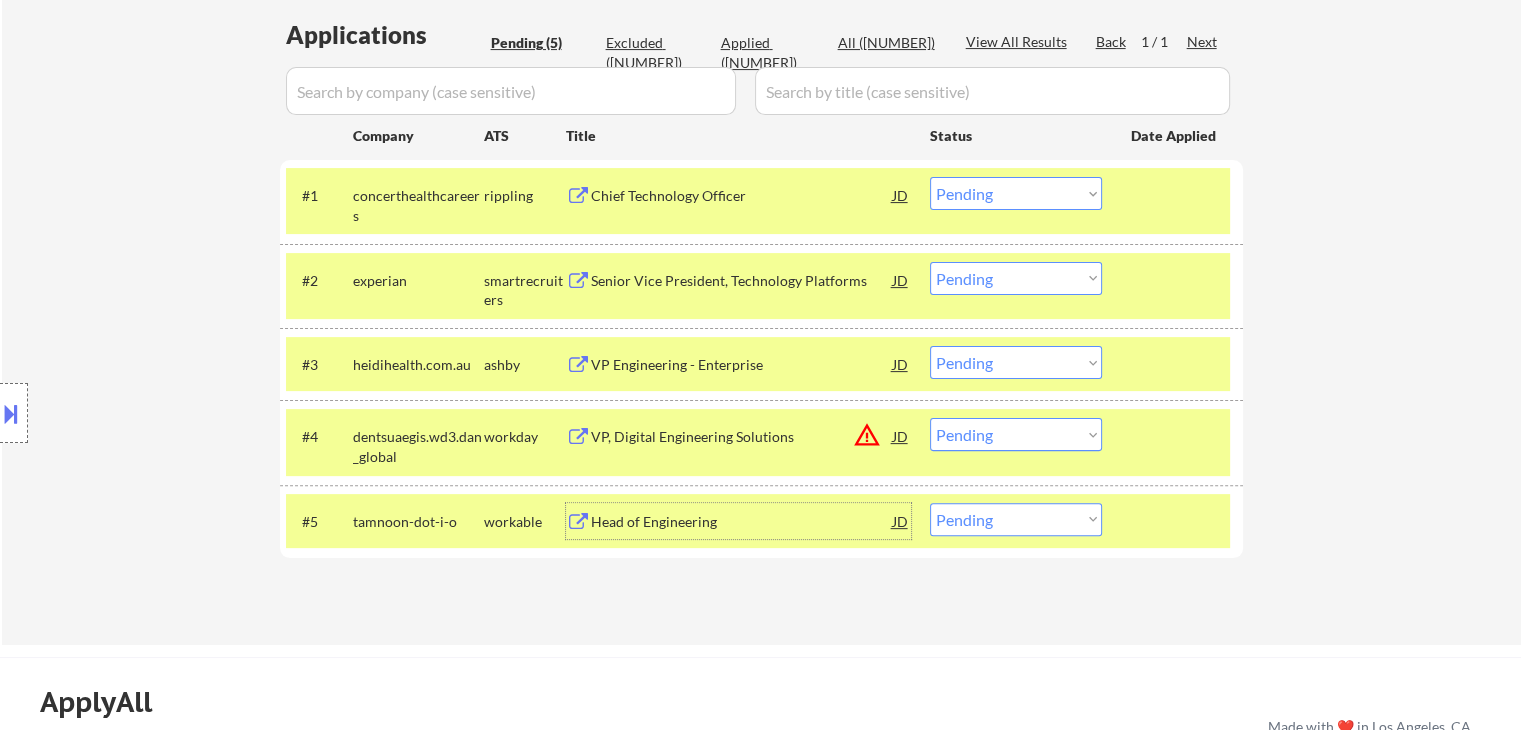 click at bounding box center [14, 413] 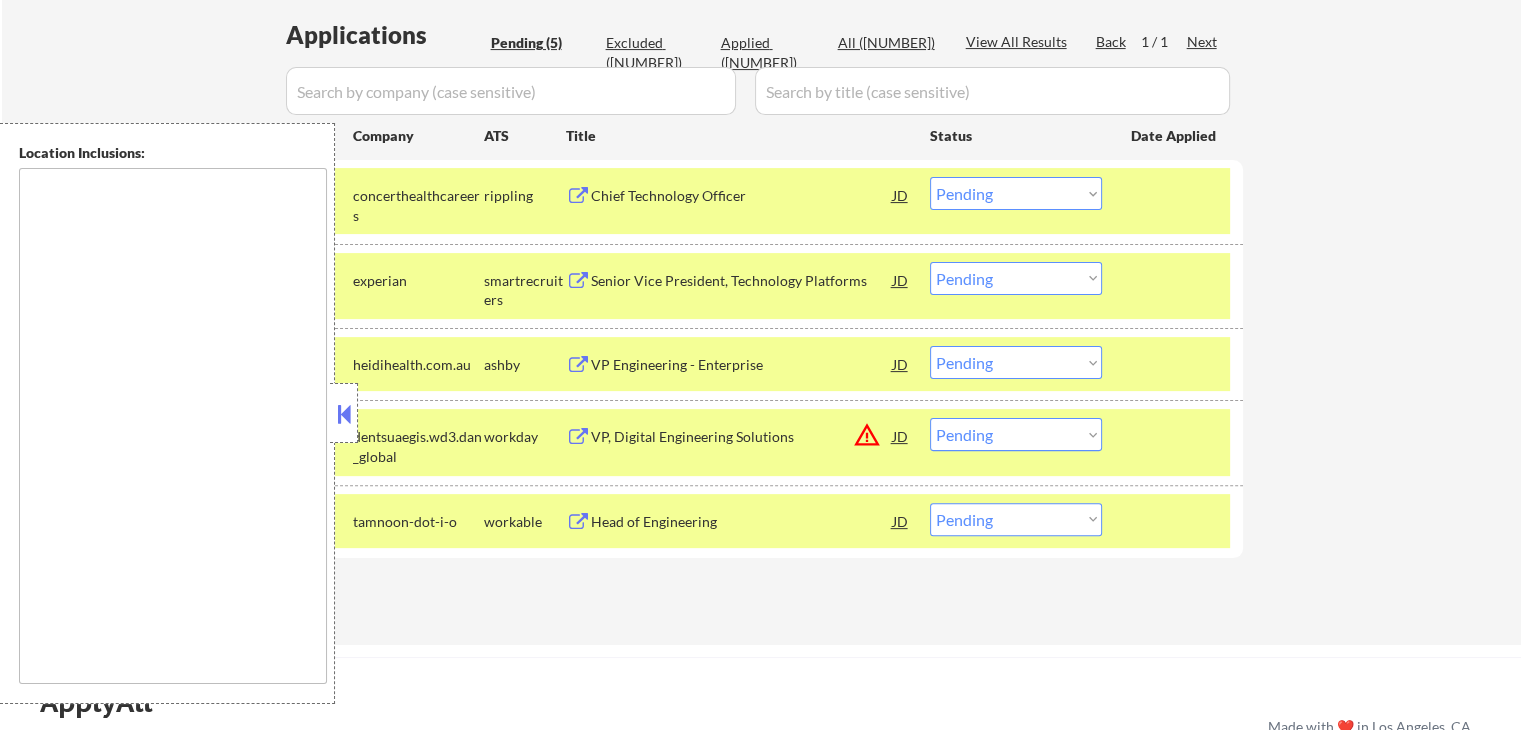 drag, startPoint x: 346, startPoint y: 419, endPoint x: 524, endPoint y: 109, distance: 357.46887 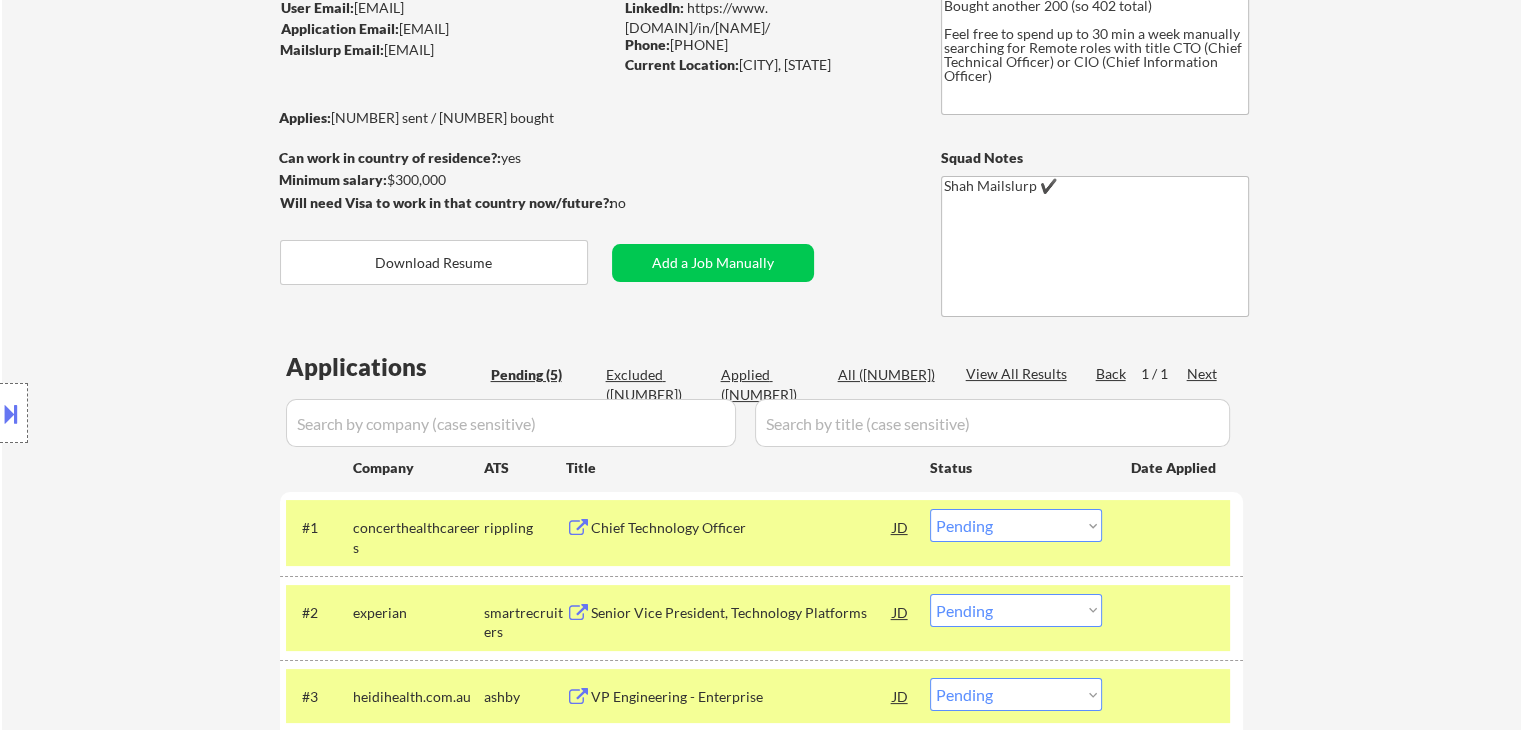 scroll, scrollTop: 100, scrollLeft: 0, axis: vertical 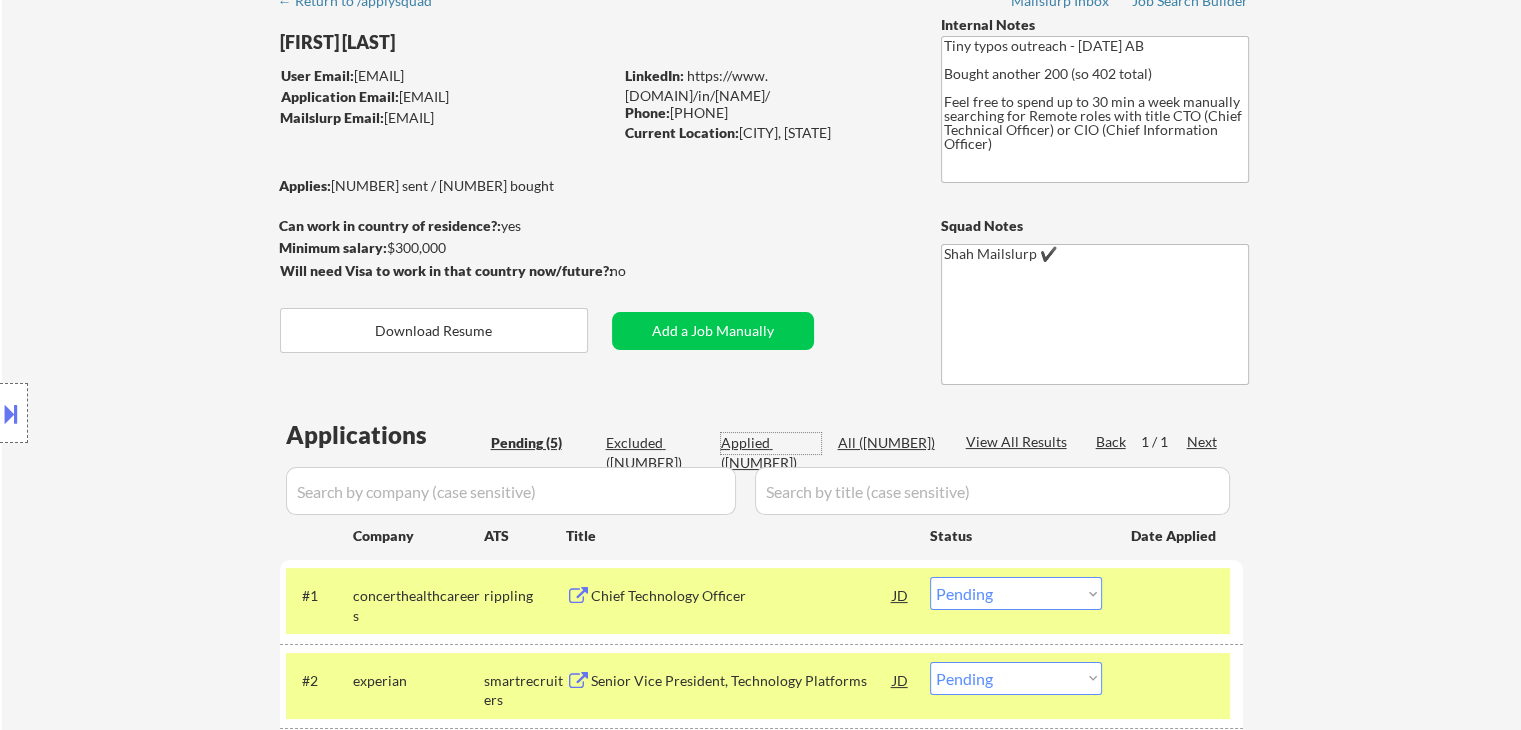 click on "Applied ([NUMBER])" at bounding box center [771, 452] 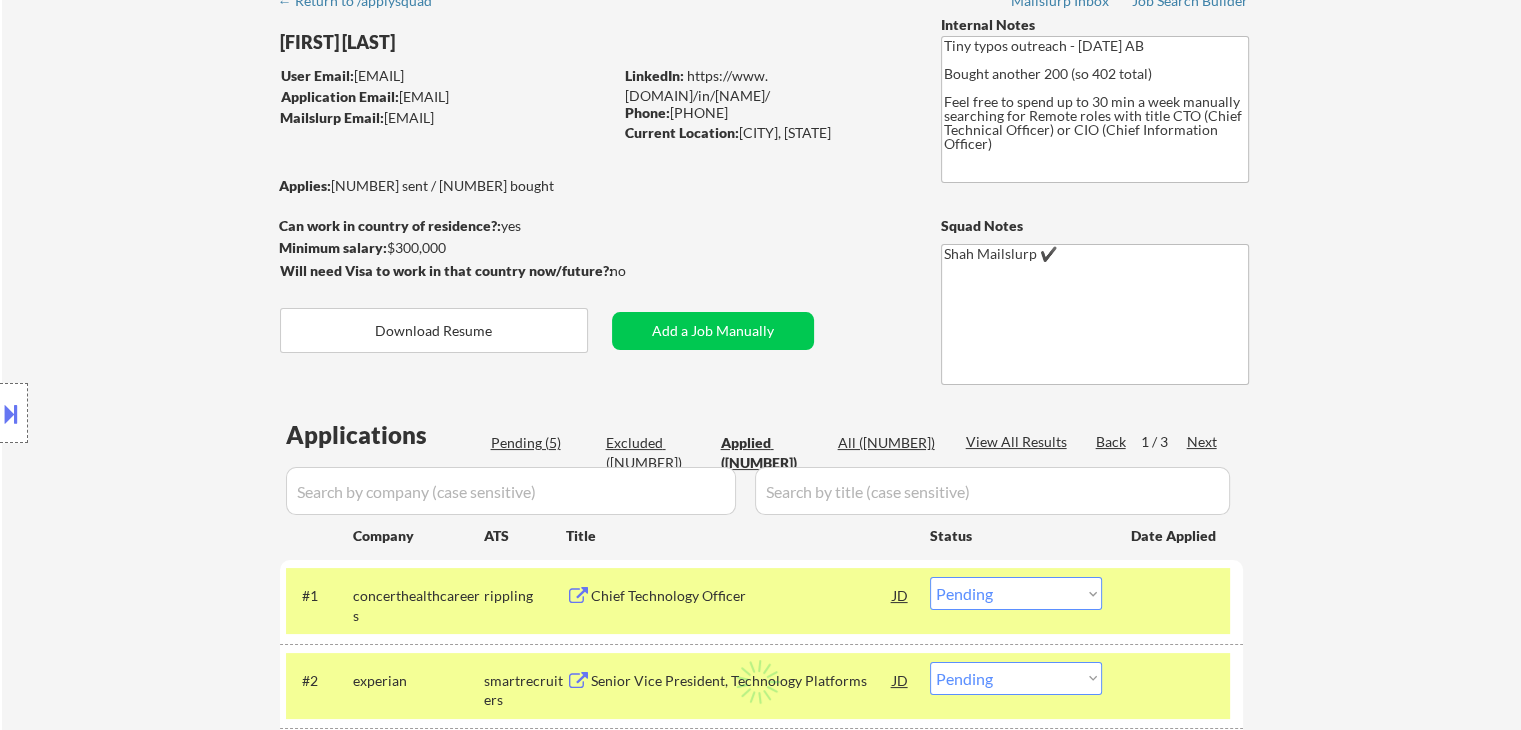 select on ""applied"" 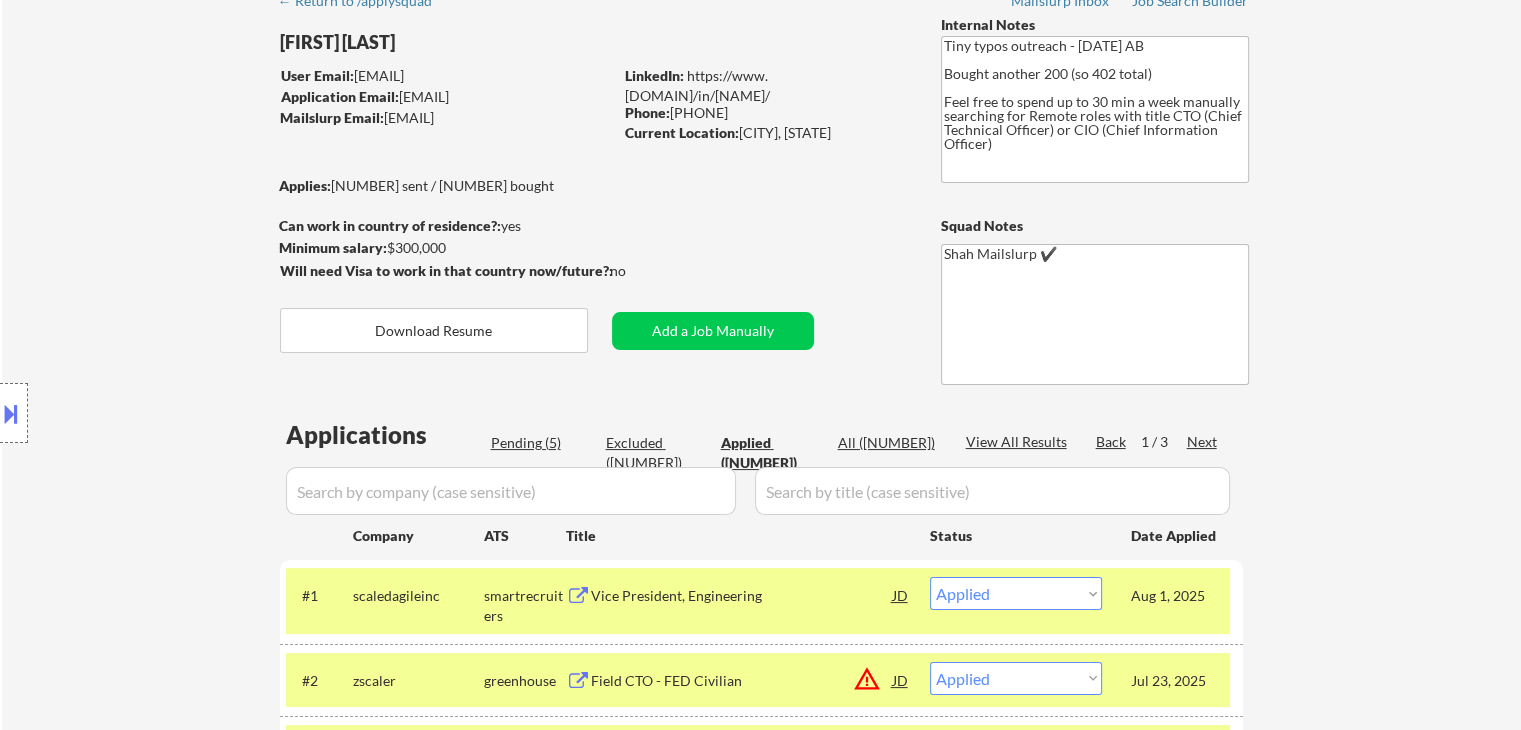 select on ""applied"" 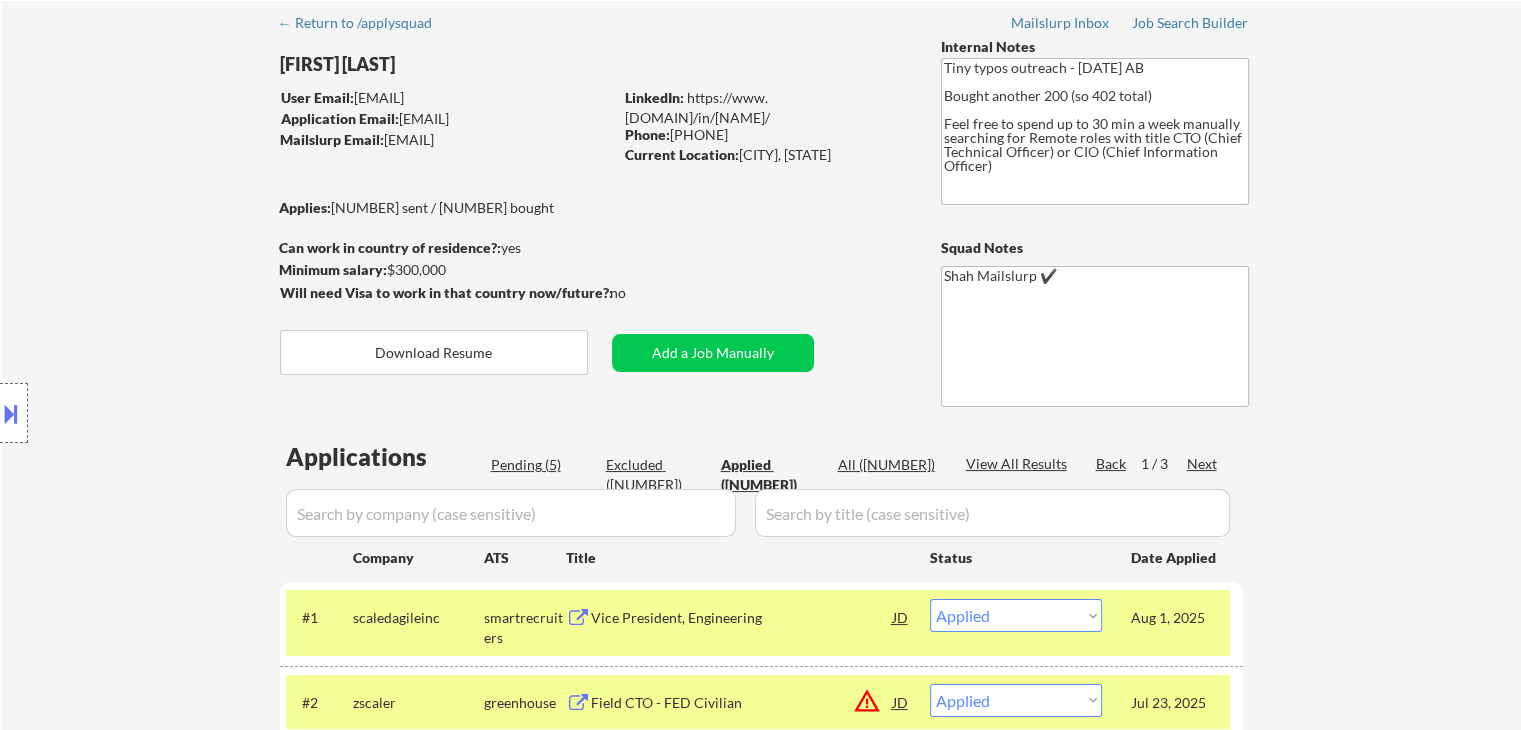 scroll, scrollTop: 0, scrollLeft: 0, axis: both 